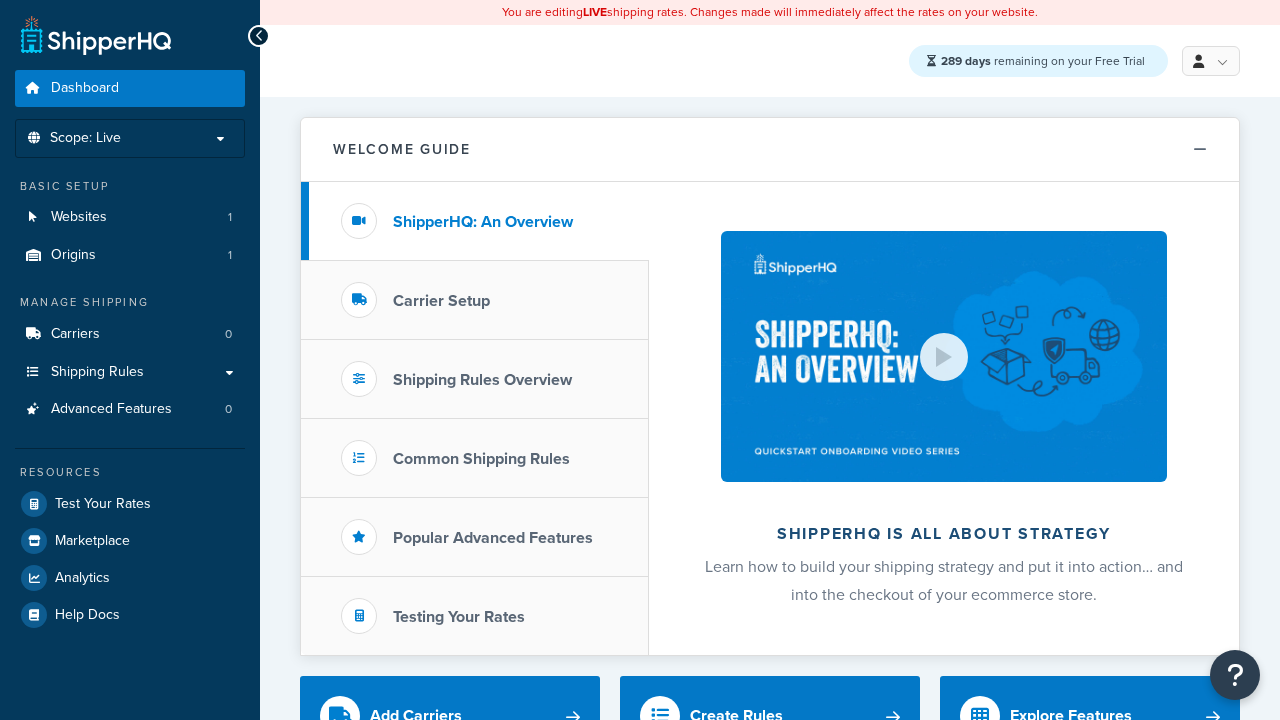 scroll, scrollTop: 0, scrollLeft: 0, axis: both 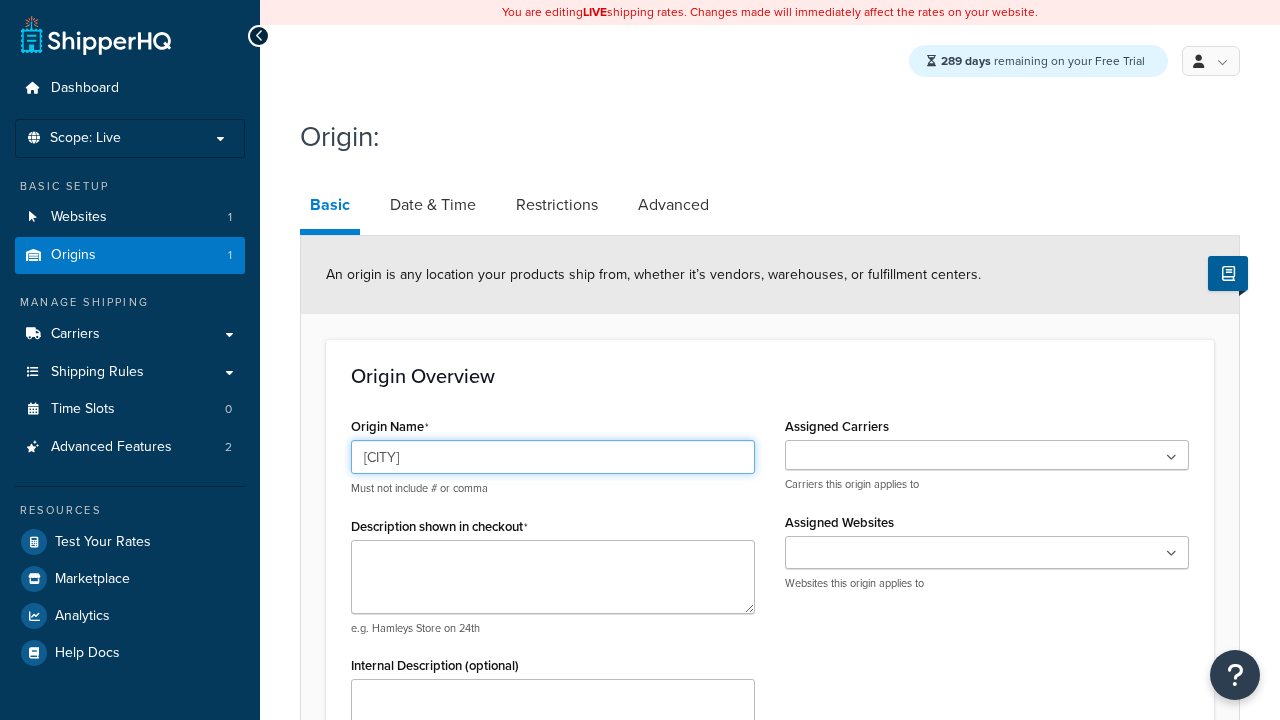 type on "[CITY]" 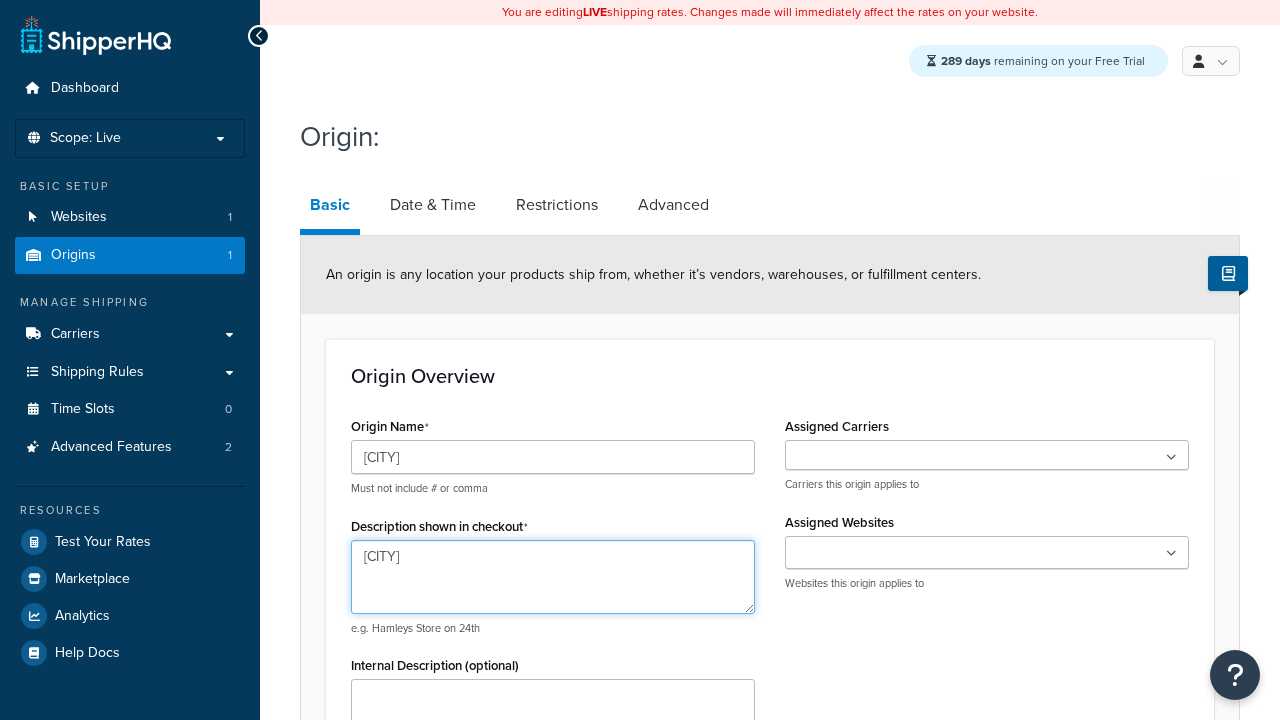 type on "[CITY]" 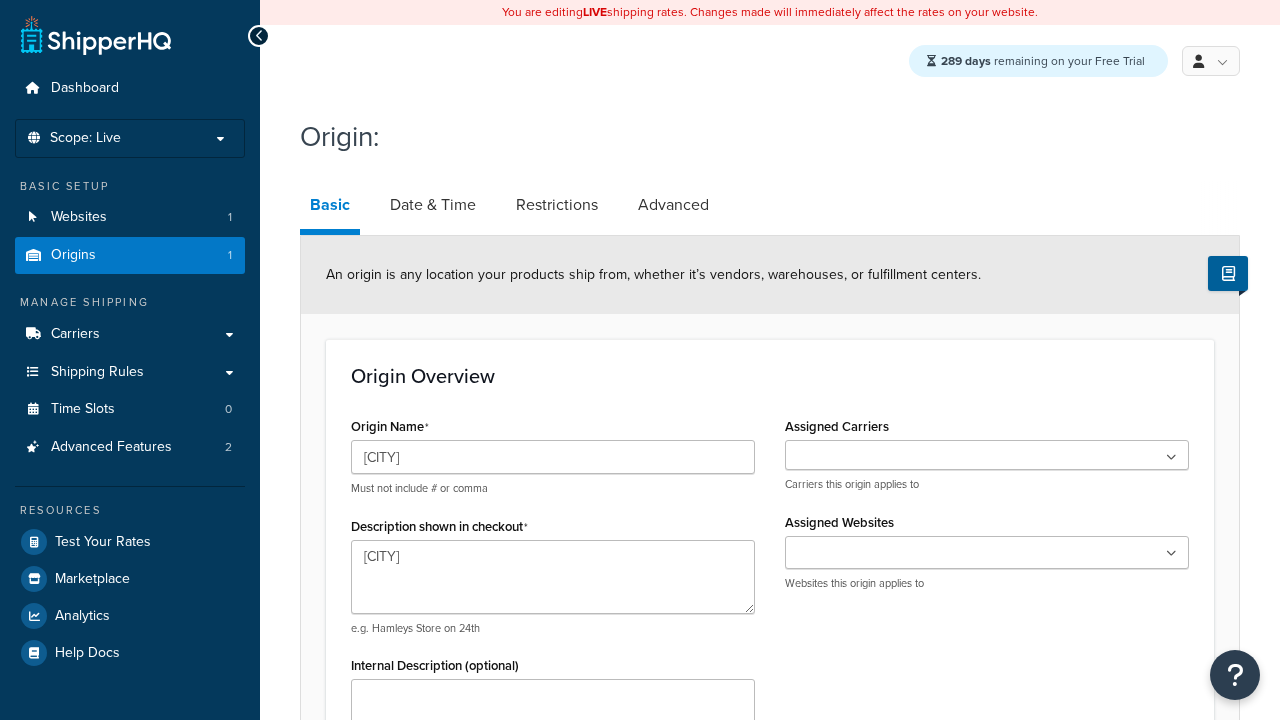 type on "Test Street" 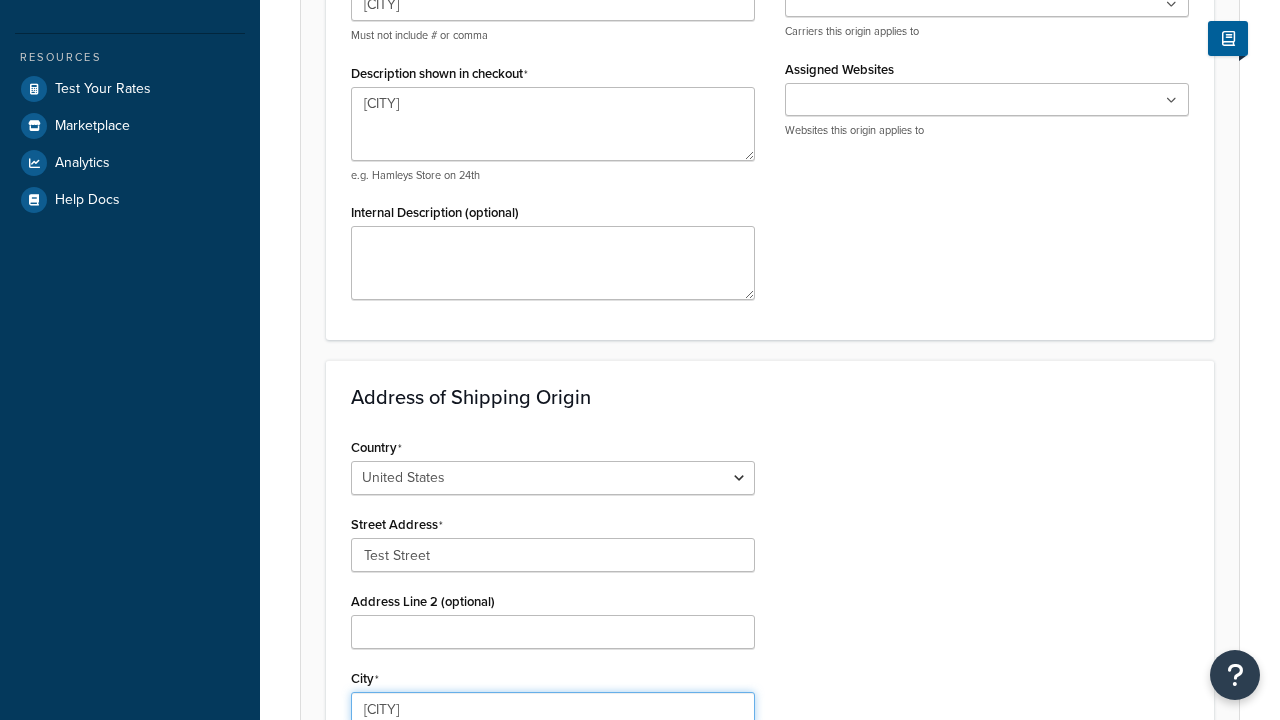 type on "[CITY]" 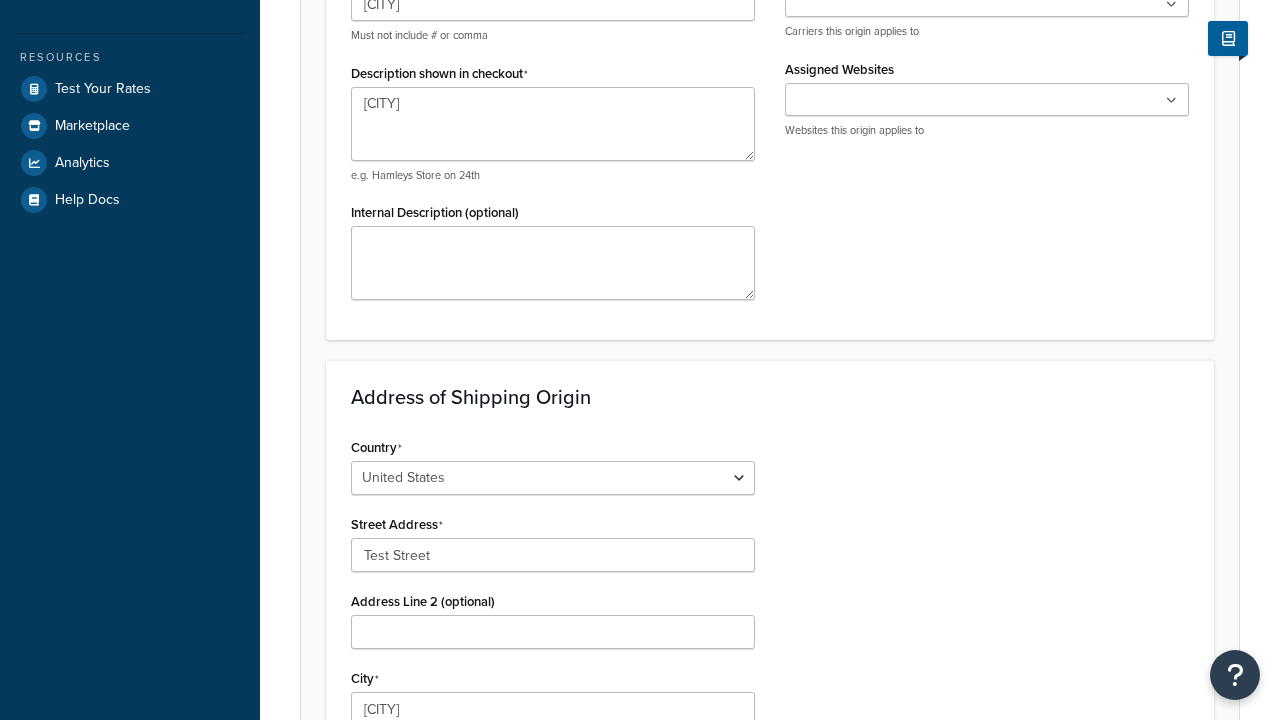 type on "78664" 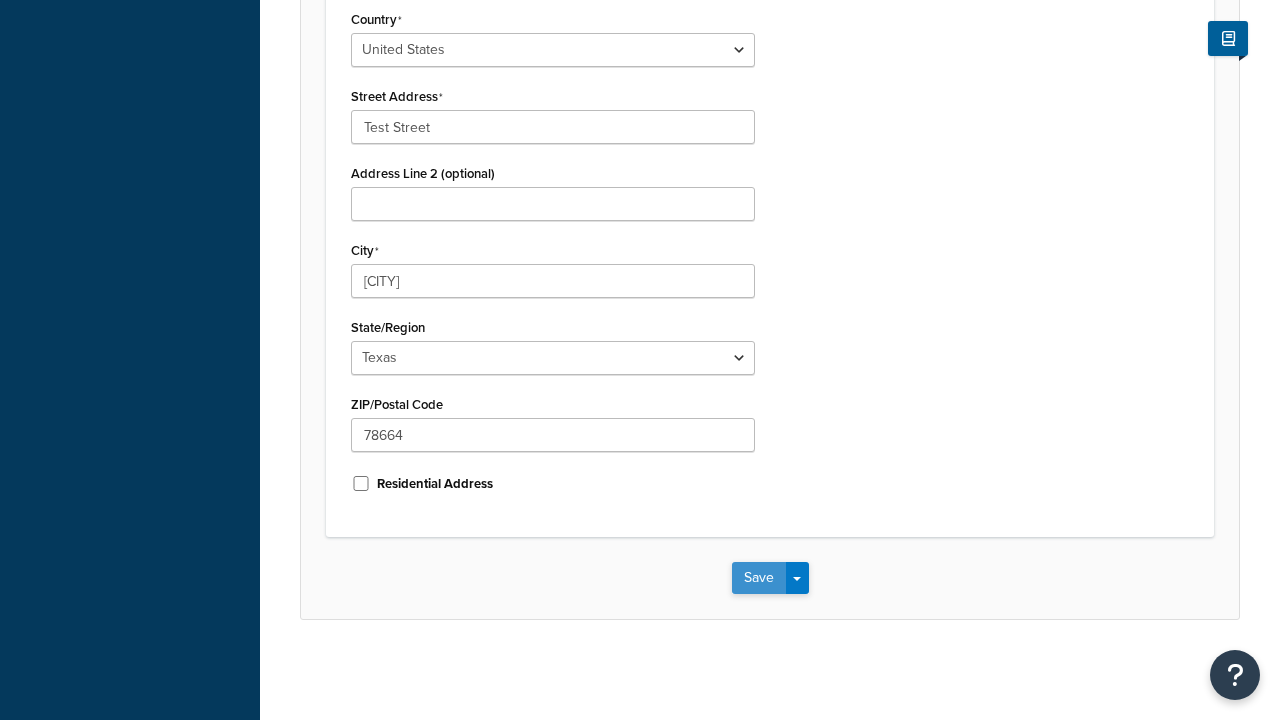 scroll, scrollTop: 0, scrollLeft: 0, axis: both 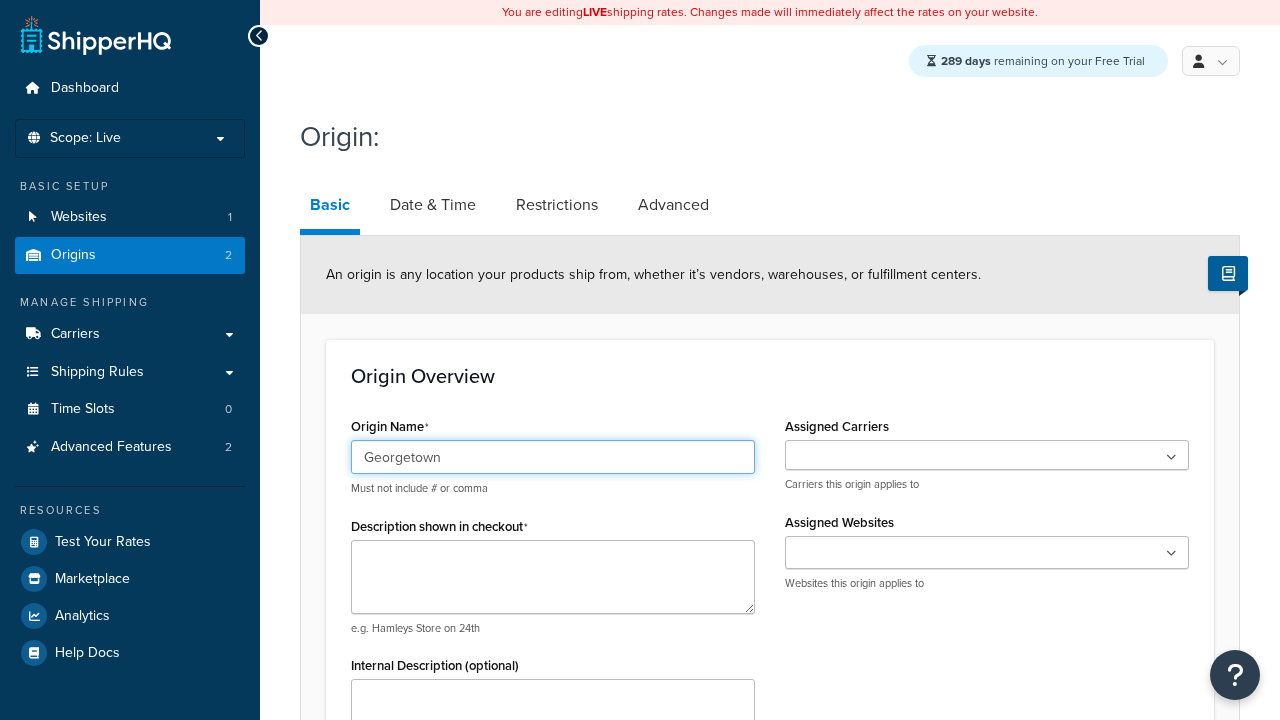 type on "Georgetown" 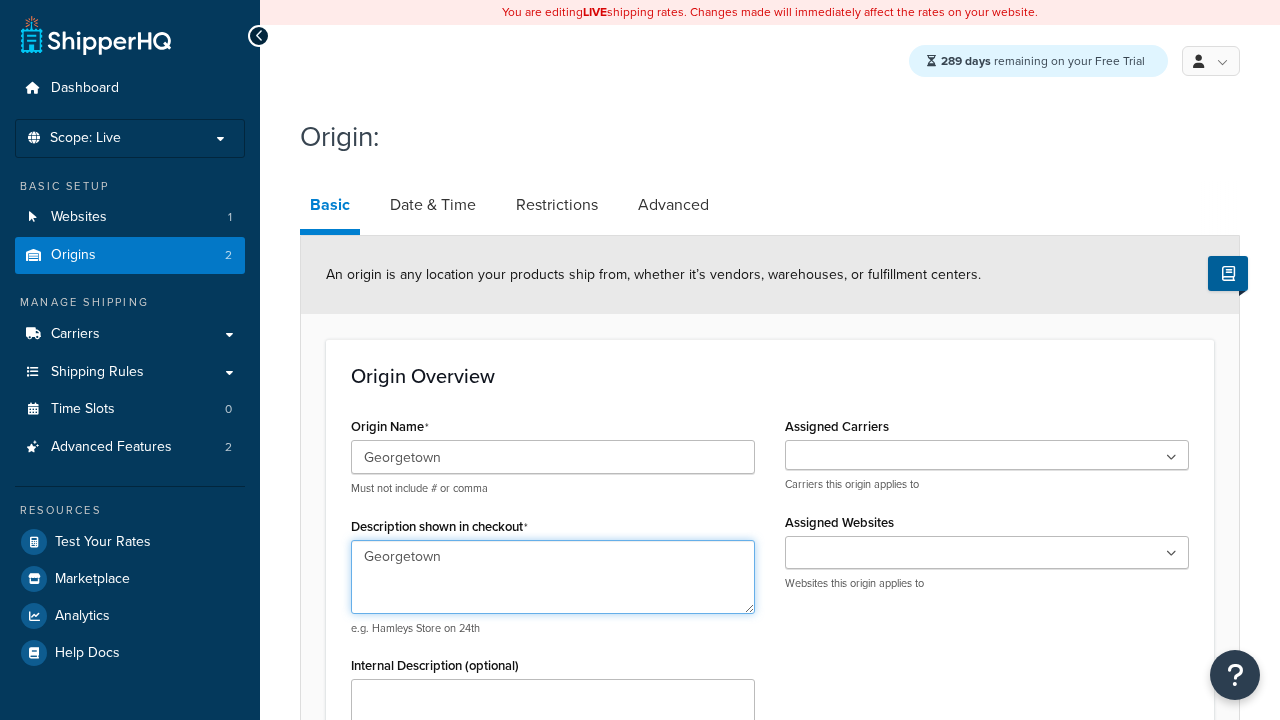 type on "Georgetown" 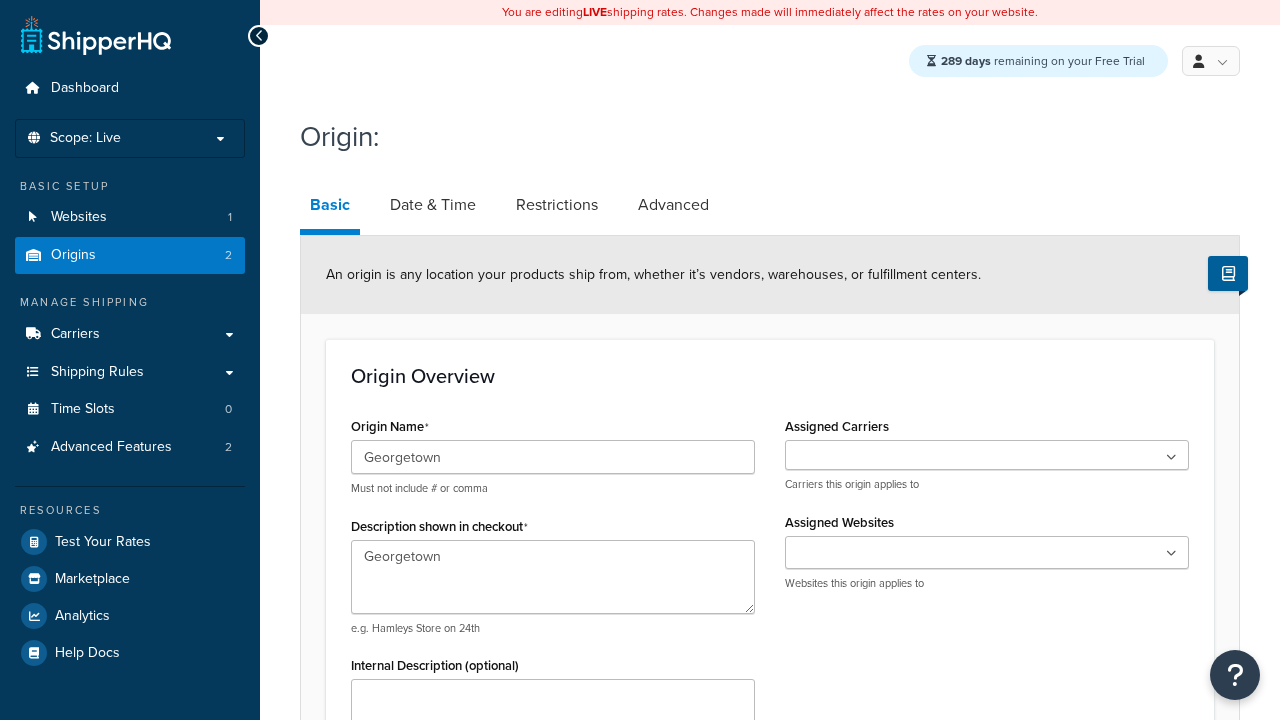 type on "Test Street" 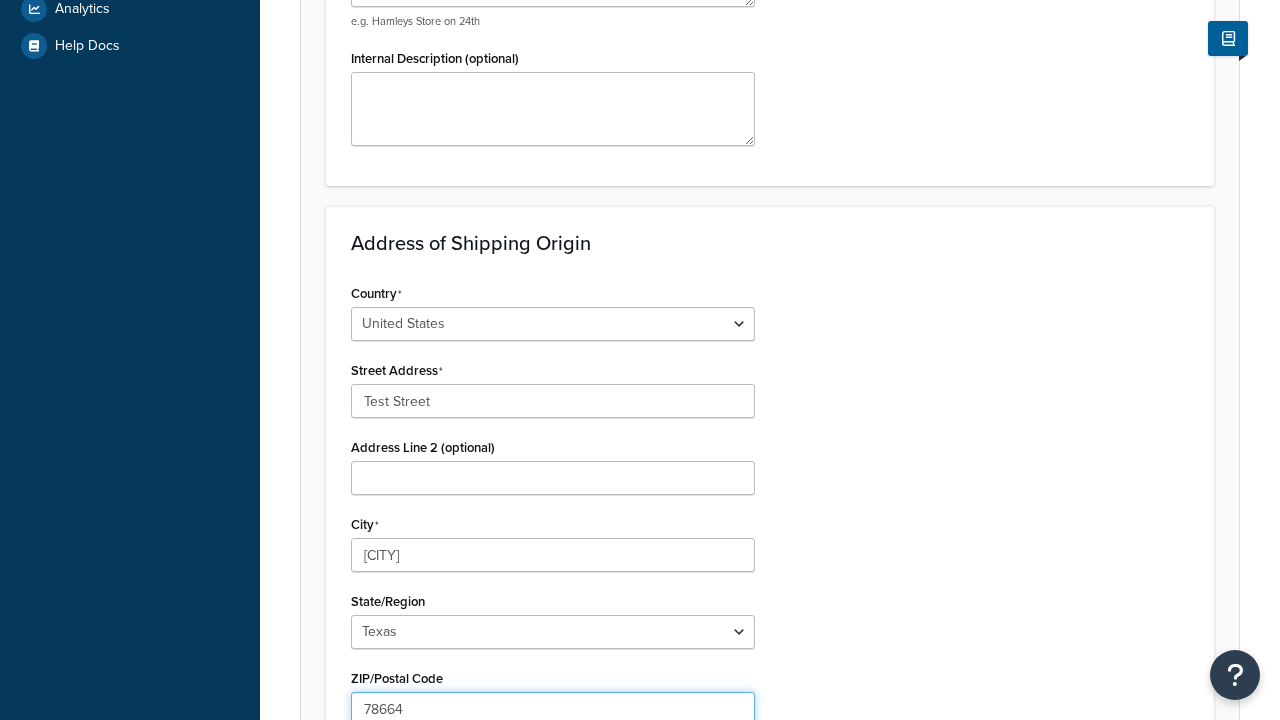 type on "78664" 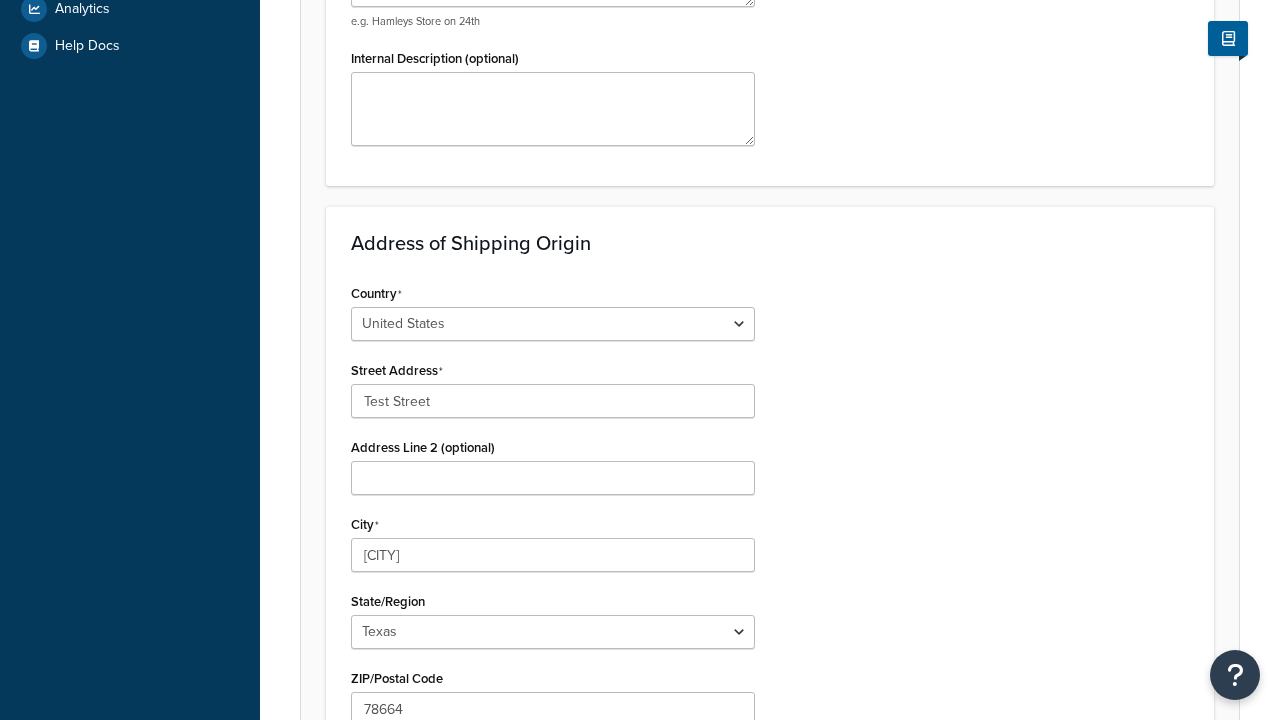 click on "Save" at bounding box center [759, 852] 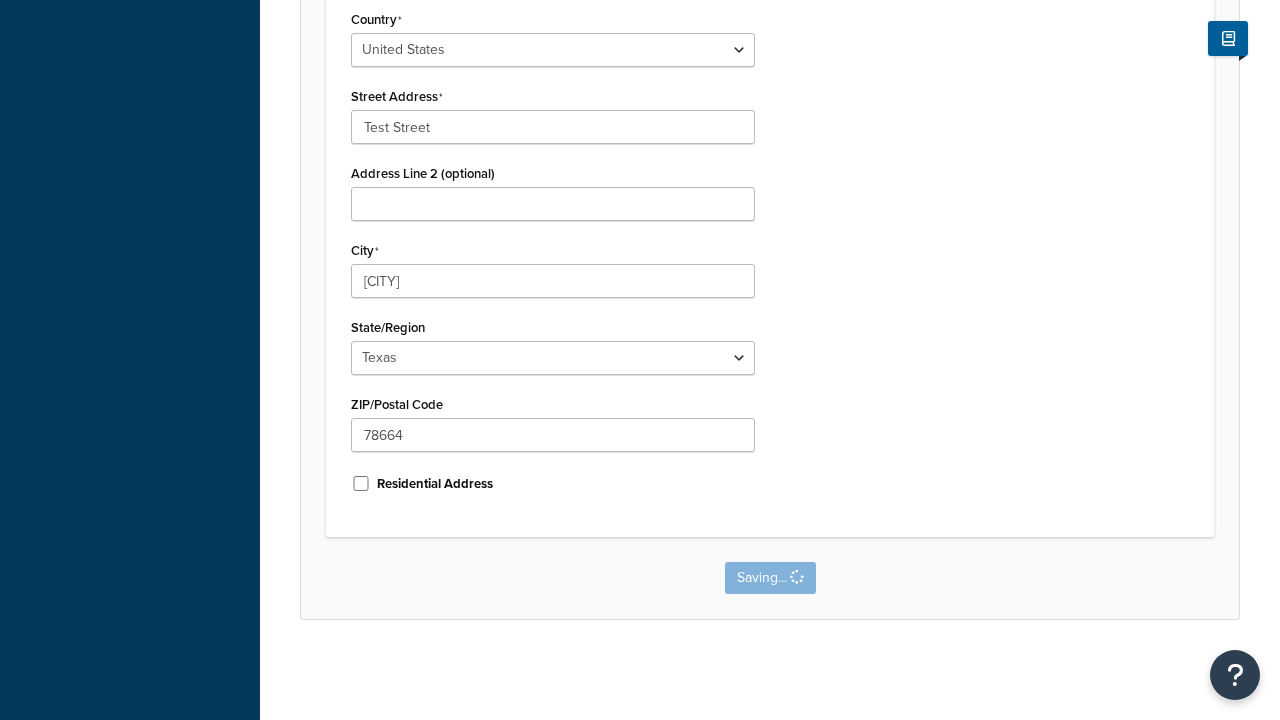 scroll, scrollTop: 0, scrollLeft: 0, axis: both 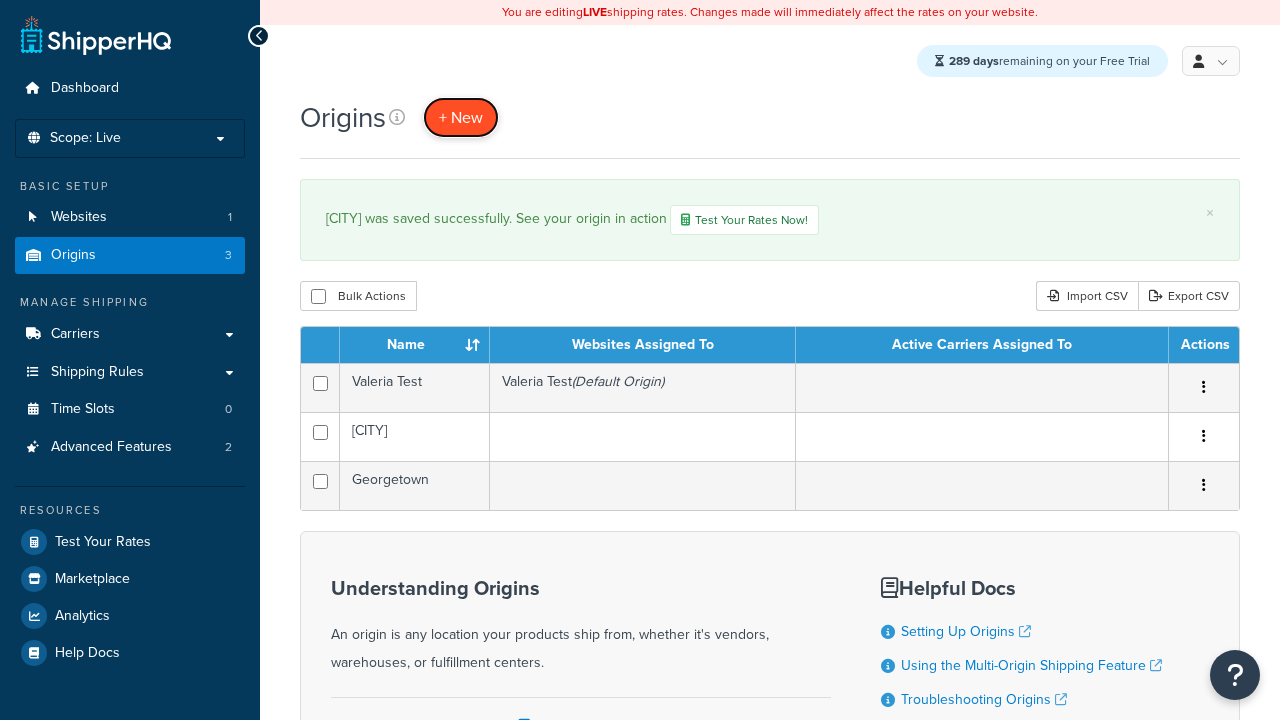 click on "+ New" at bounding box center [461, 117] 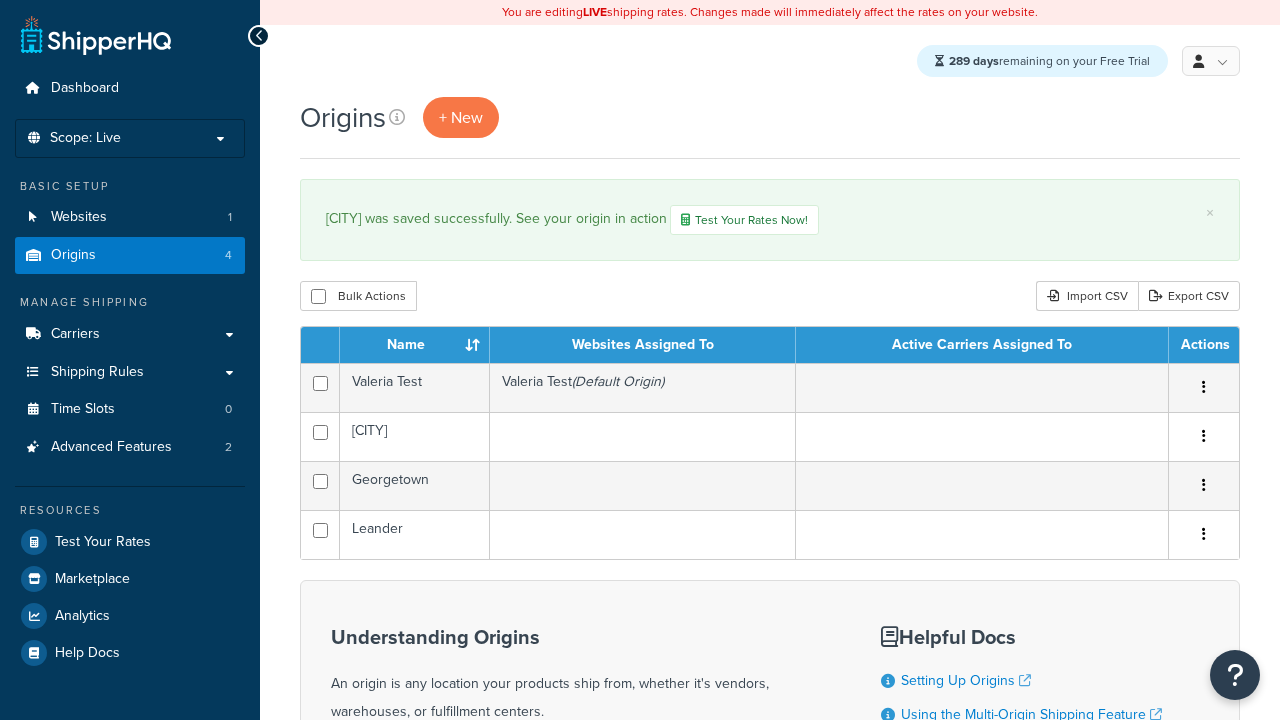 scroll, scrollTop: 0, scrollLeft: 0, axis: both 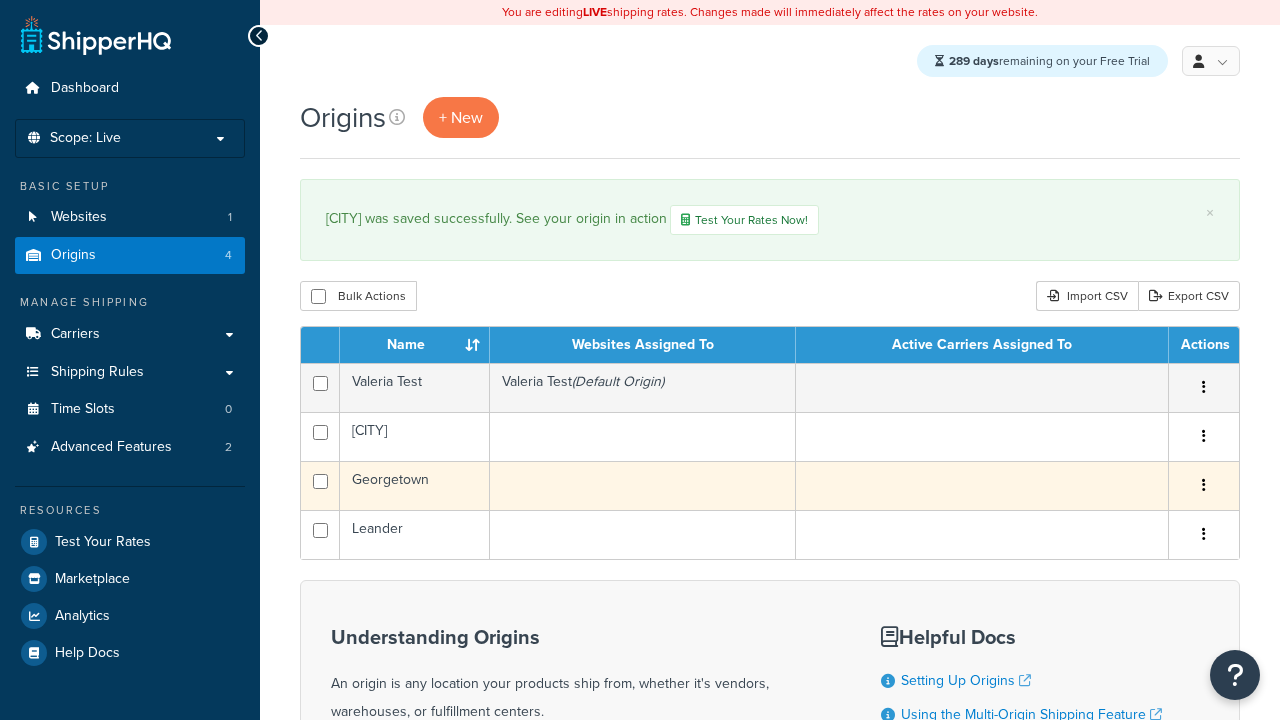 click at bounding box center [1204, 485] 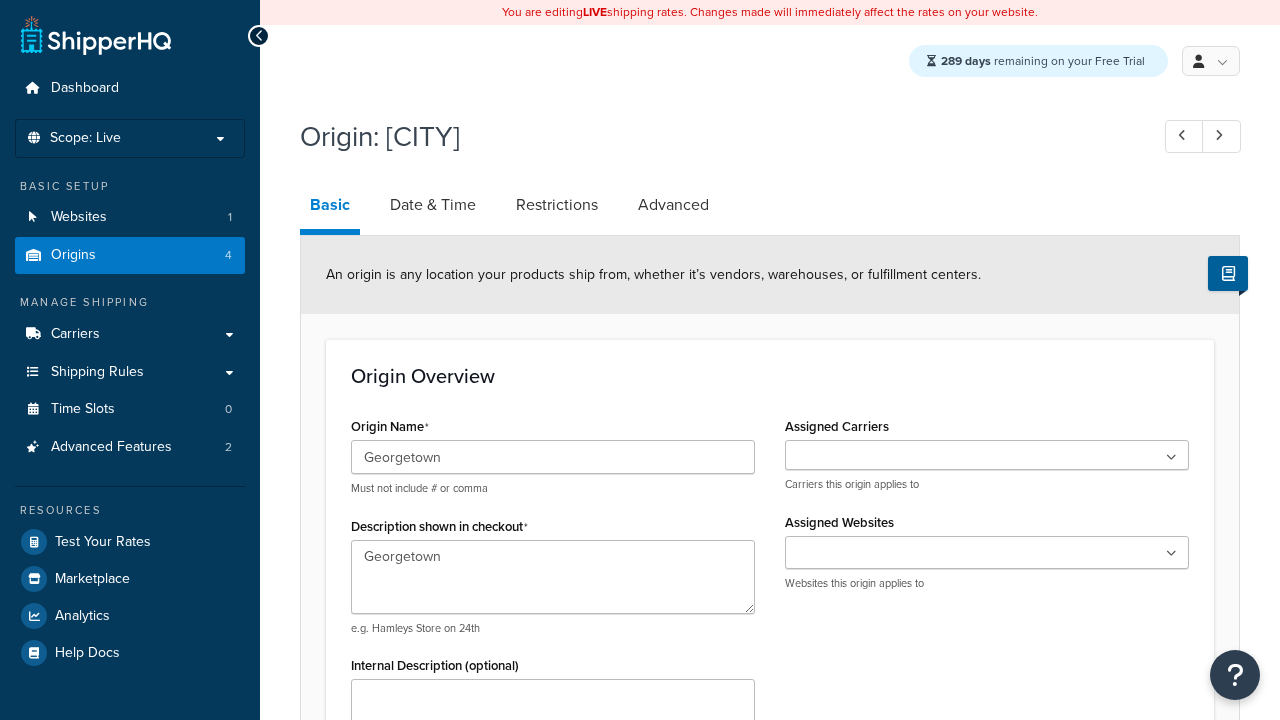 select on "43" 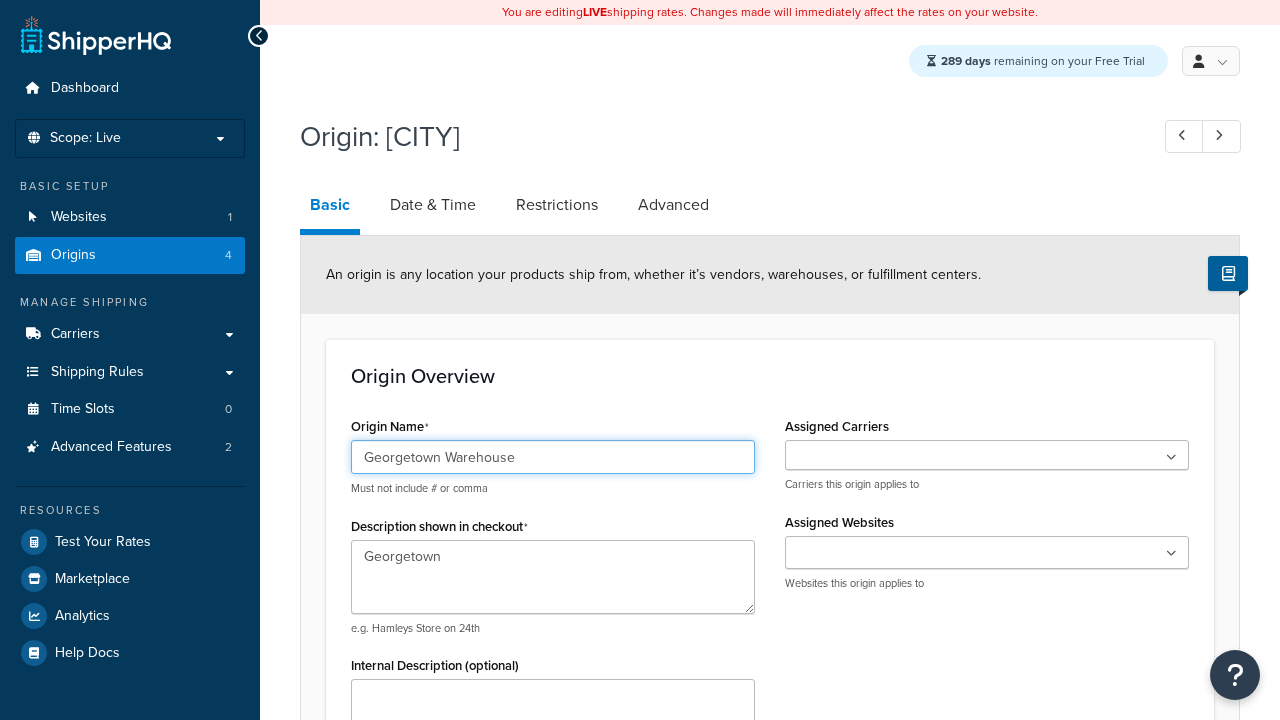 scroll, scrollTop: 882, scrollLeft: 0, axis: vertical 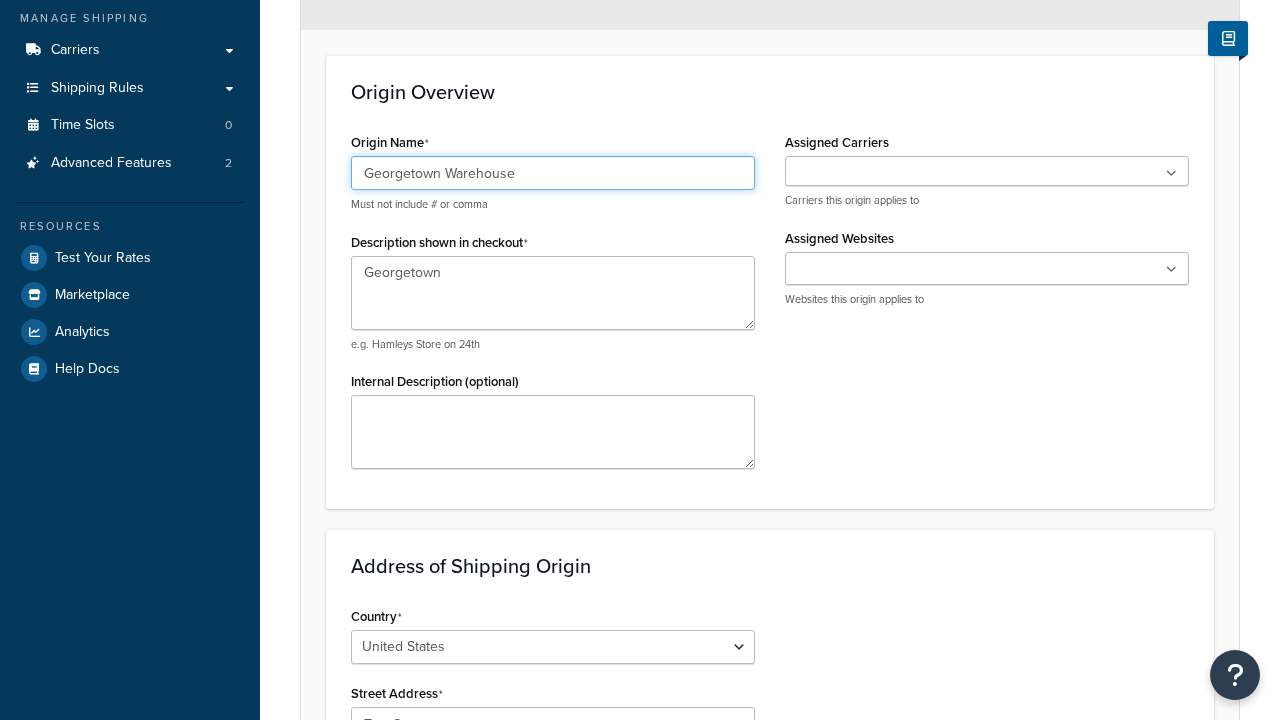 type on "Georgetown Warehouse" 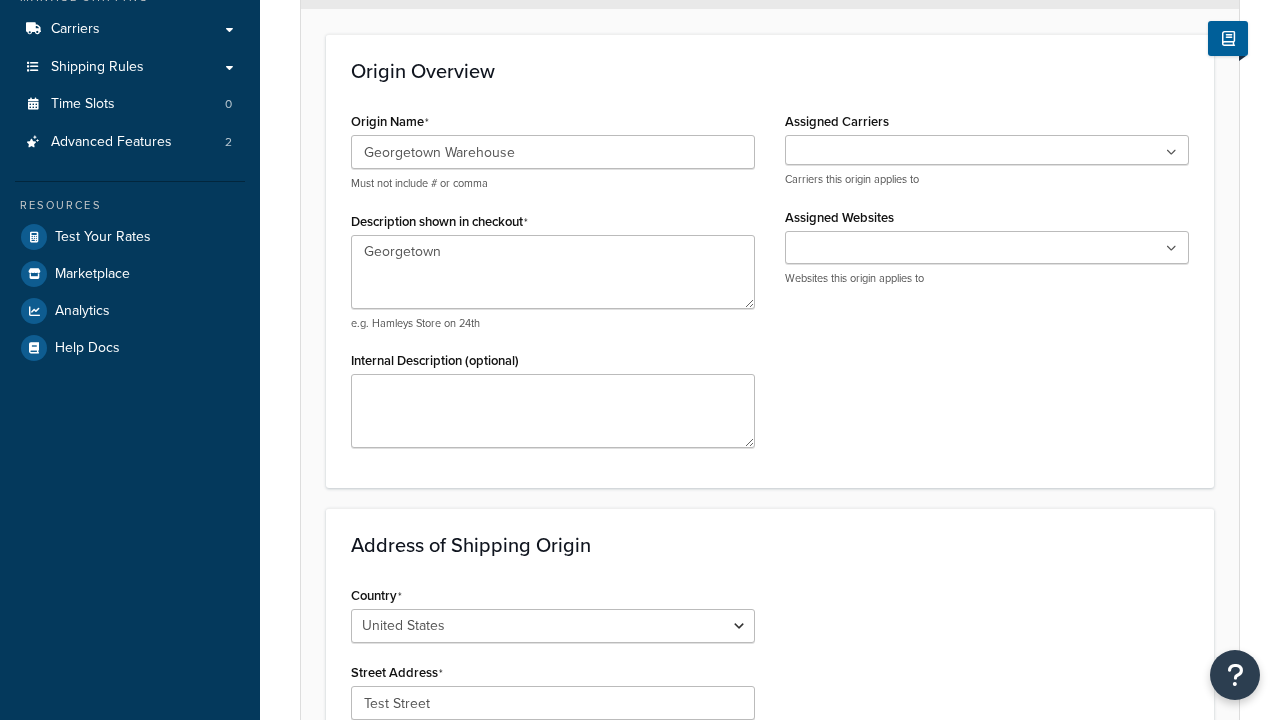 click on "Save" at bounding box center [759, 1154] 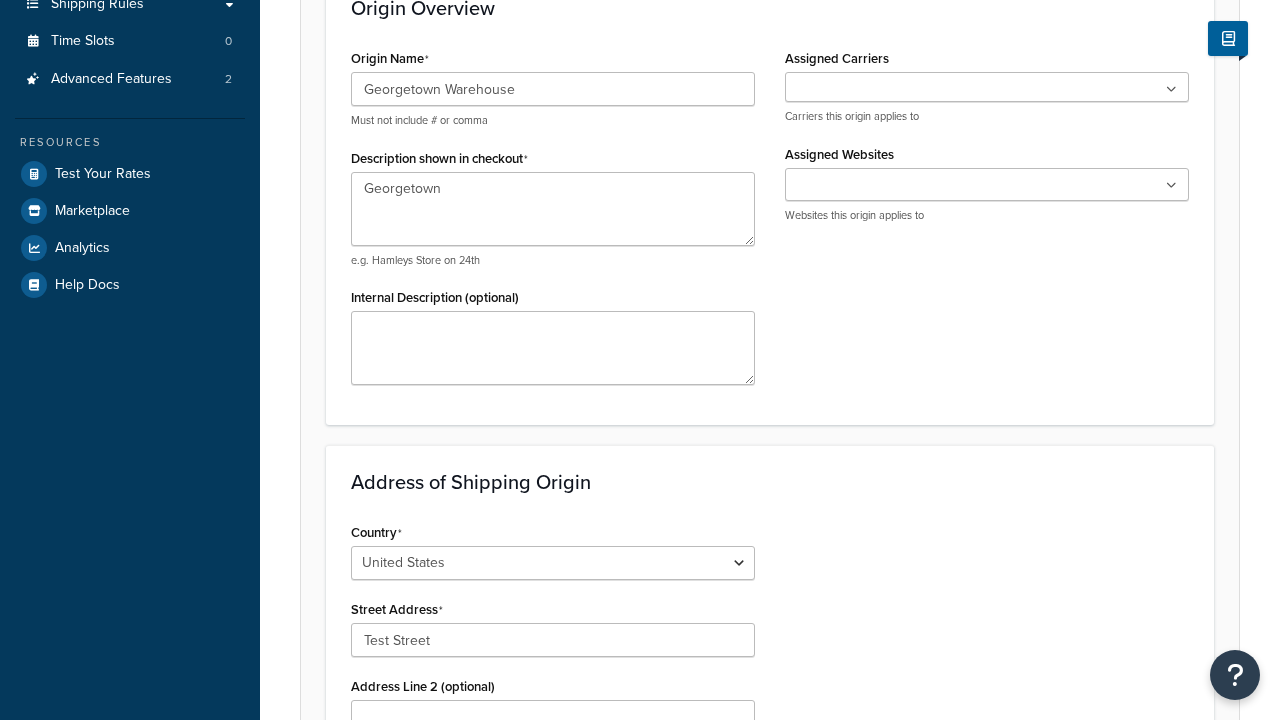scroll, scrollTop: 0, scrollLeft: 0, axis: both 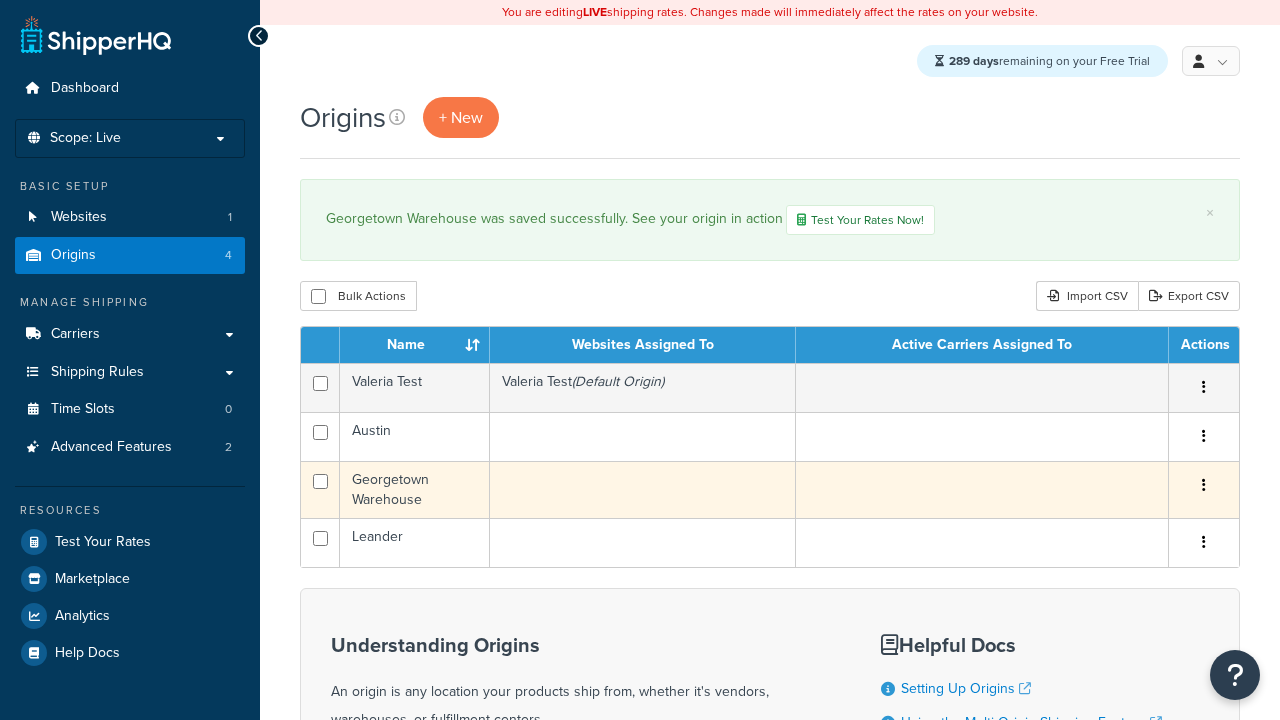 click at bounding box center [1204, 485] 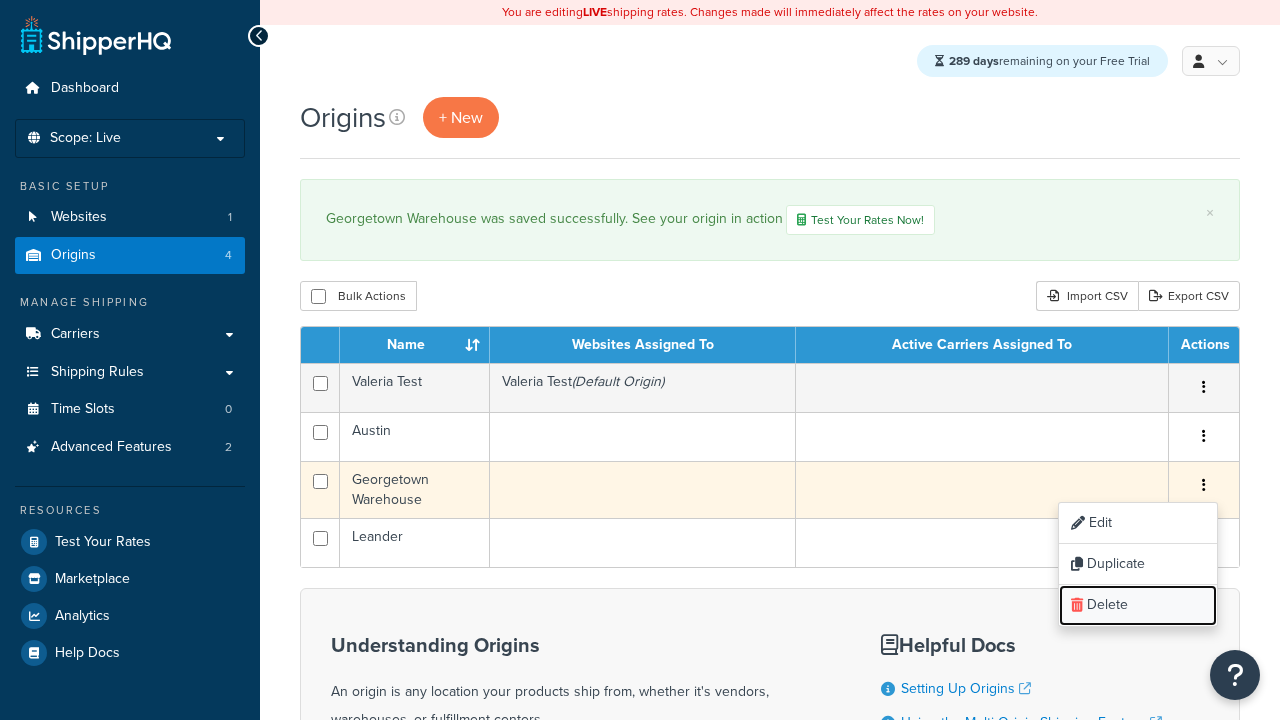 scroll, scrollTop: 0, scrollLeft: 0, axis: both 